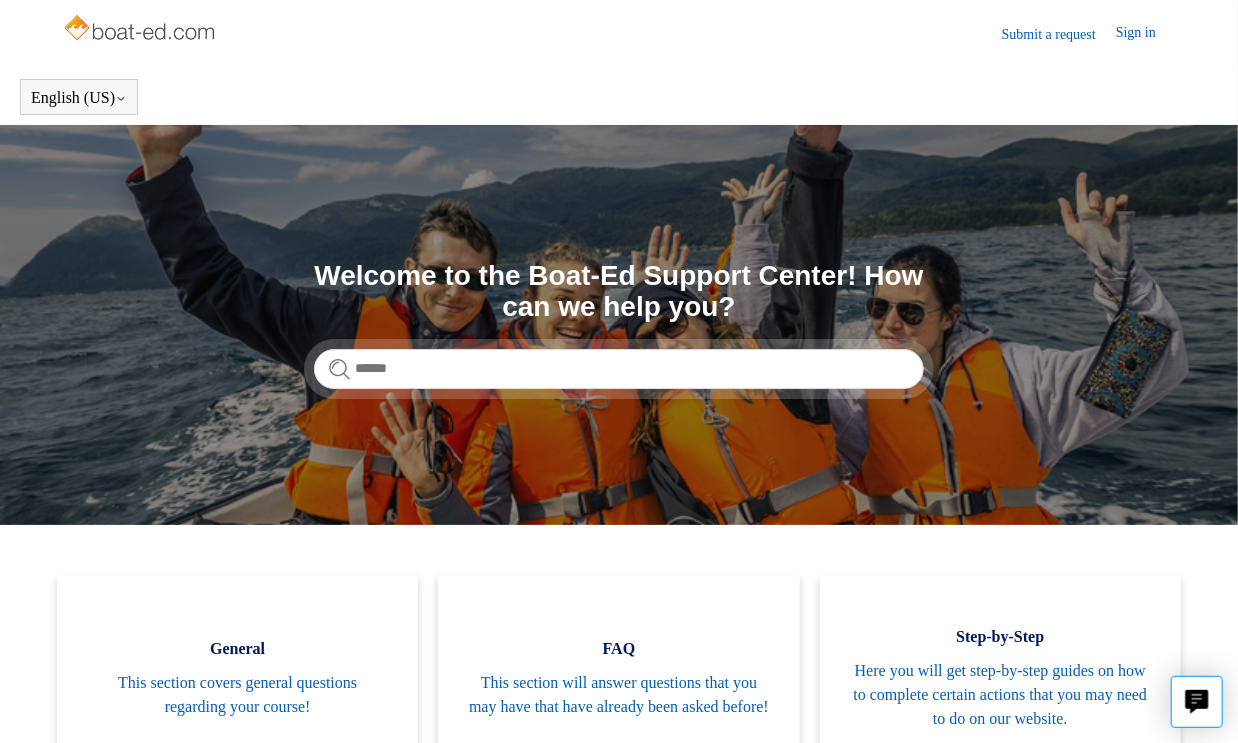 scroll, scrollTop: 0, scrollLeft: 0, axis: both 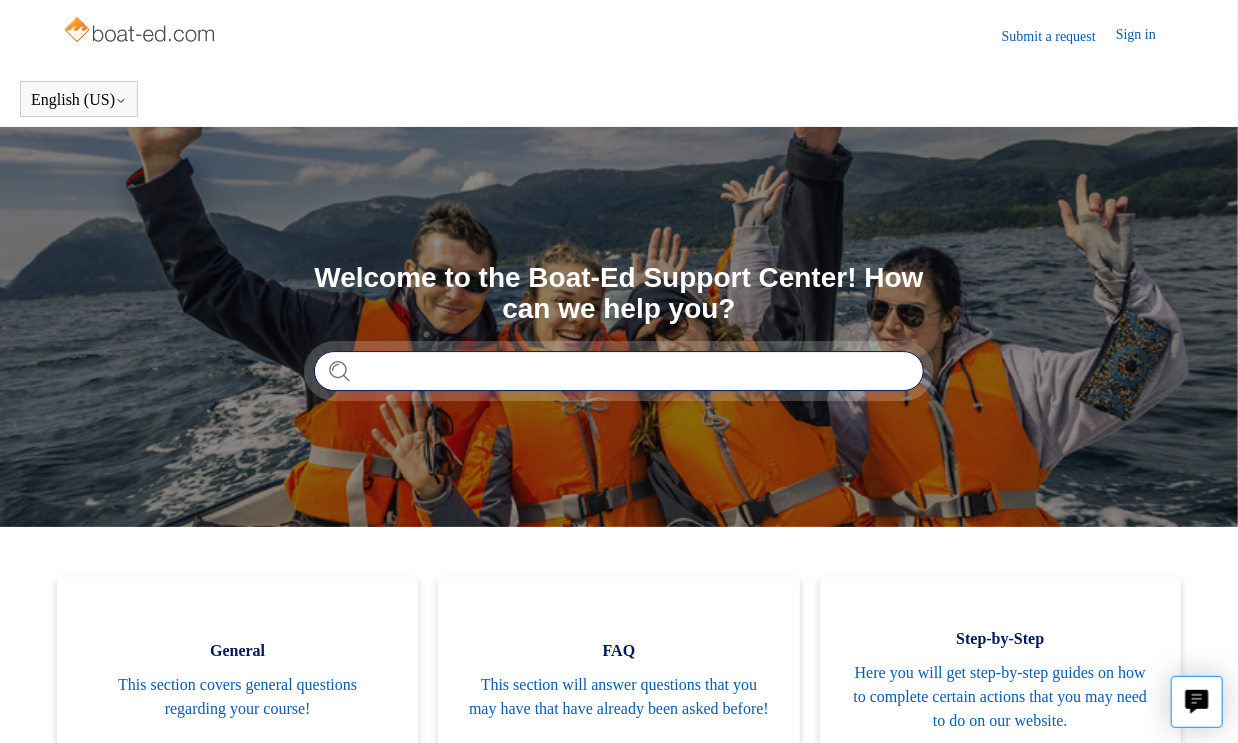 click at bounding box center [619, 371] 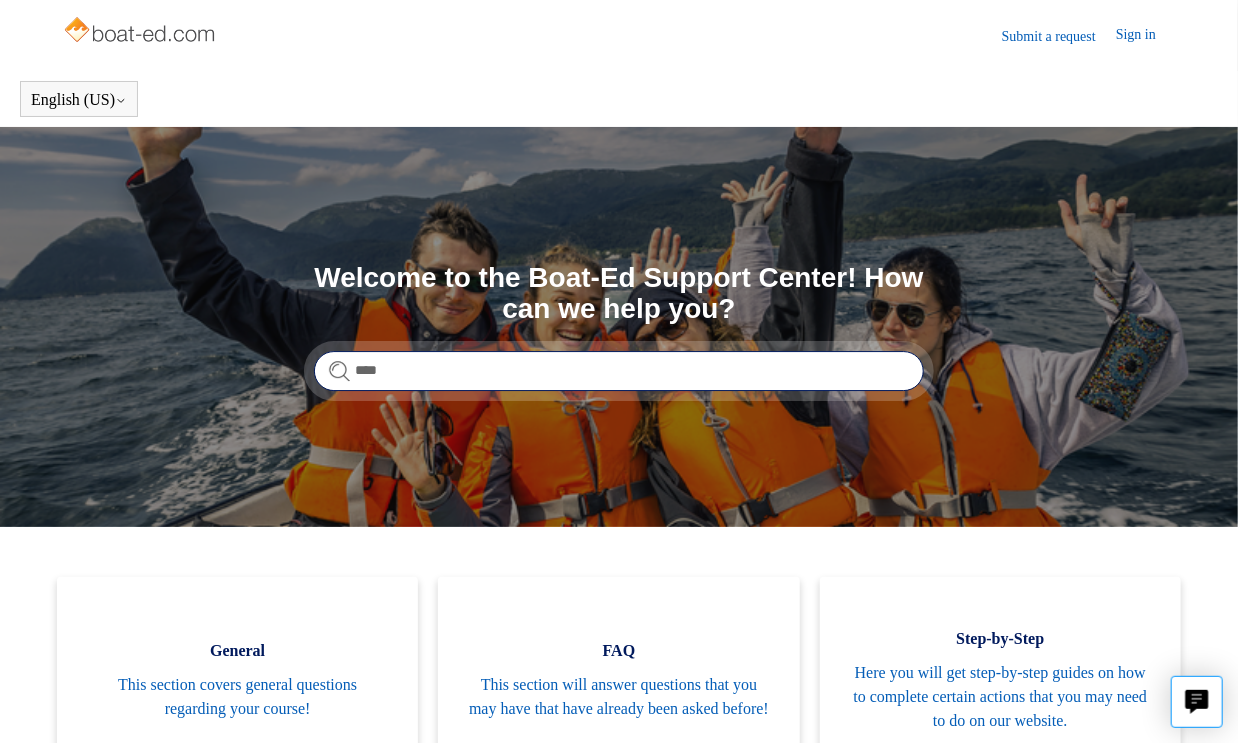 type on "****" 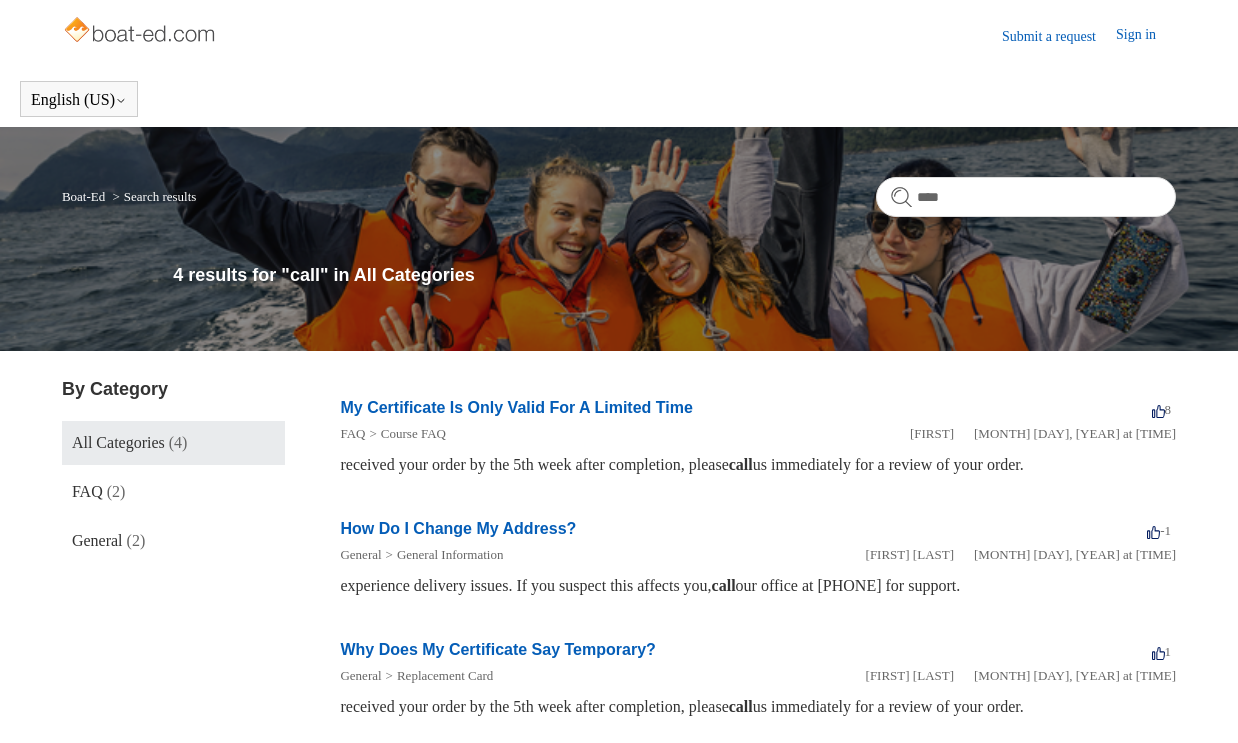scroll, scrollTop: 0, scrollLeft: 0, axis: both 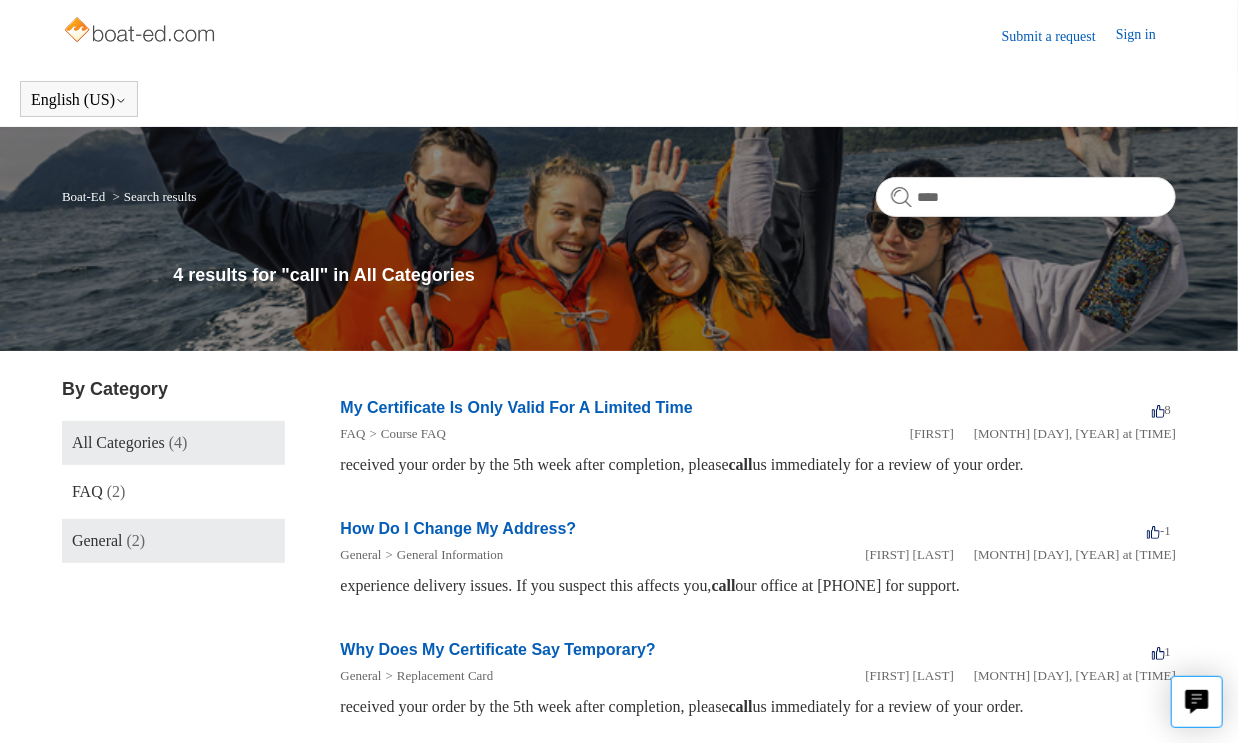 click on "General
(2)" at bounding box center [173, 541] 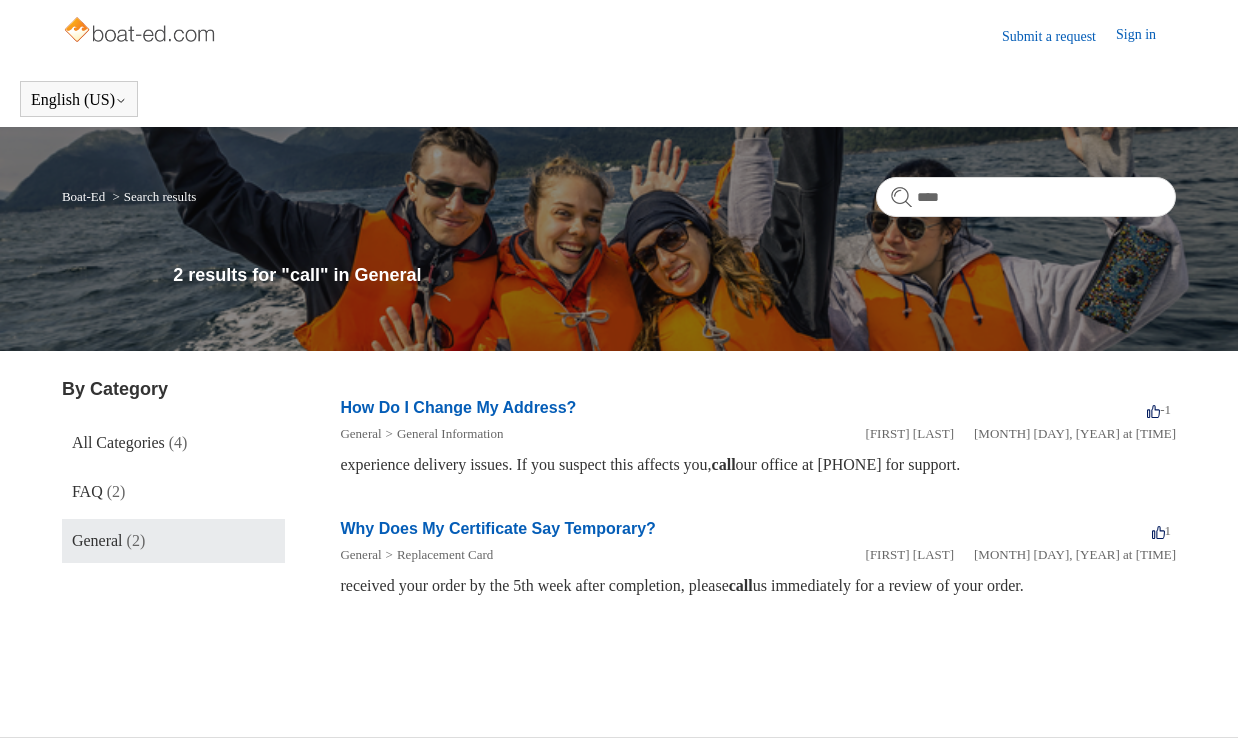 scroll, scrollTop: 0, scrollLeft: 0, axis: both 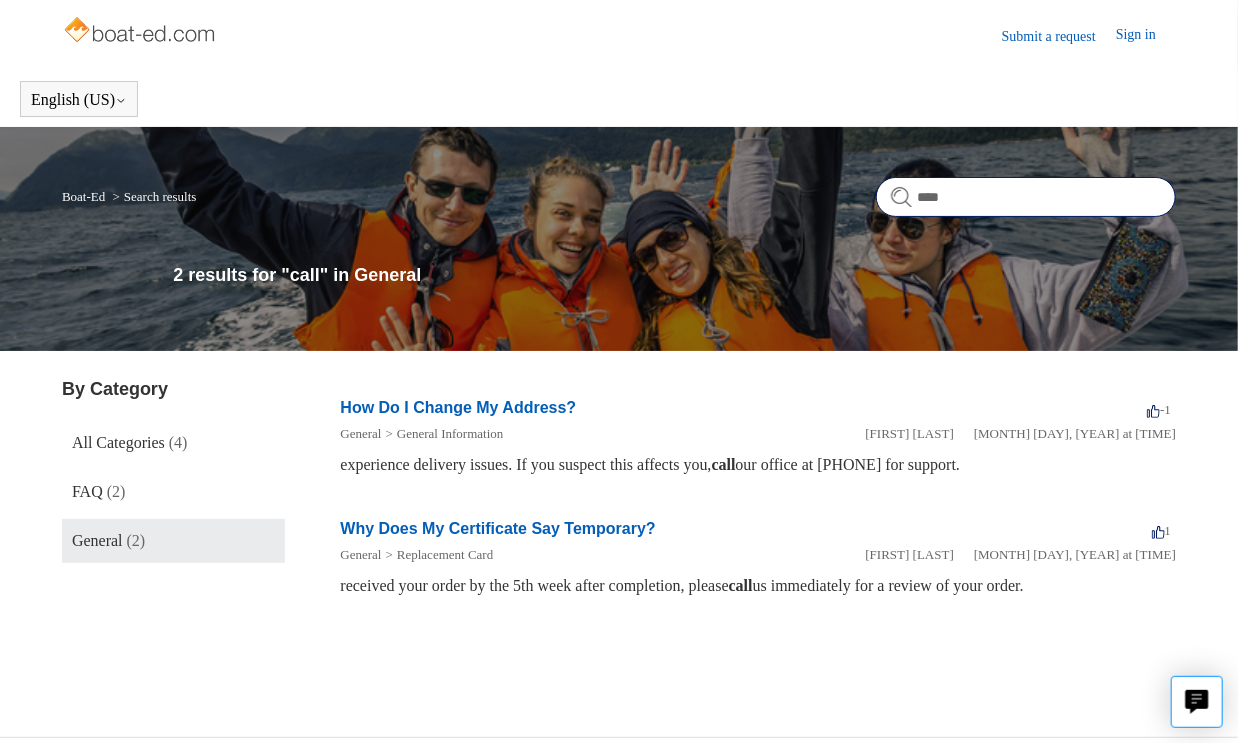 click on "****" at bounding box center (1026, 197) 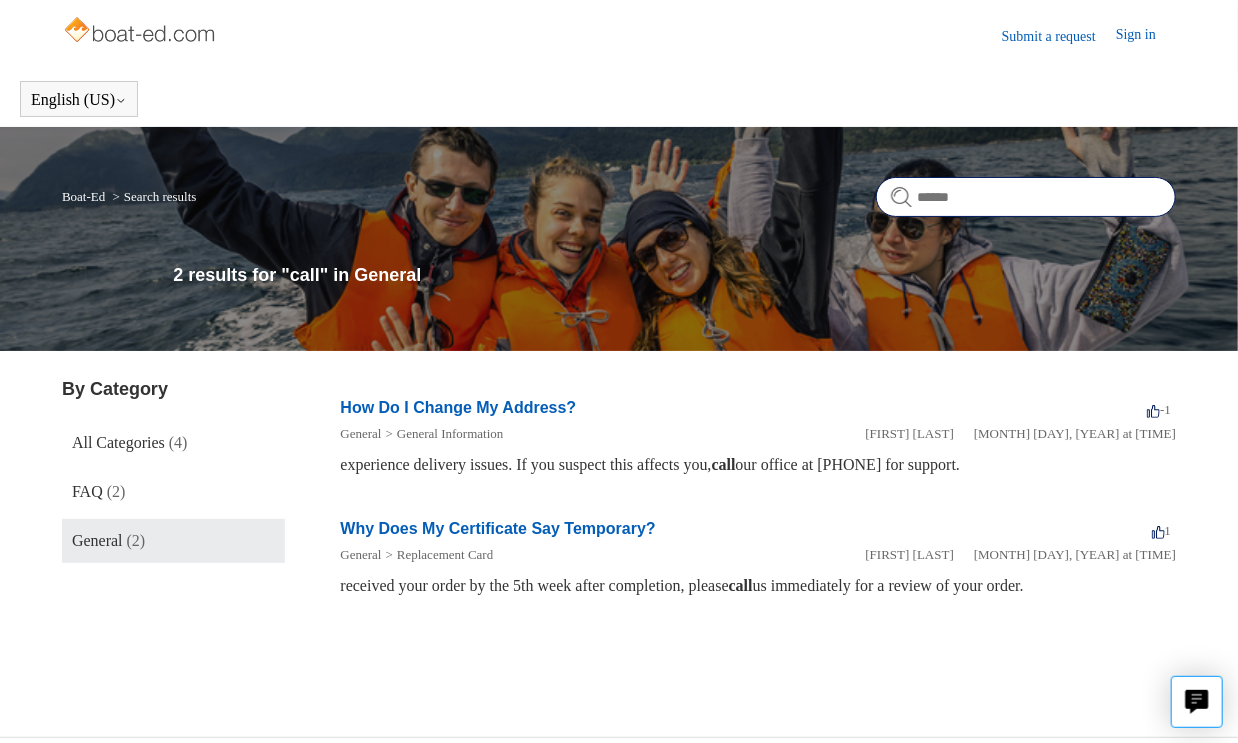 type 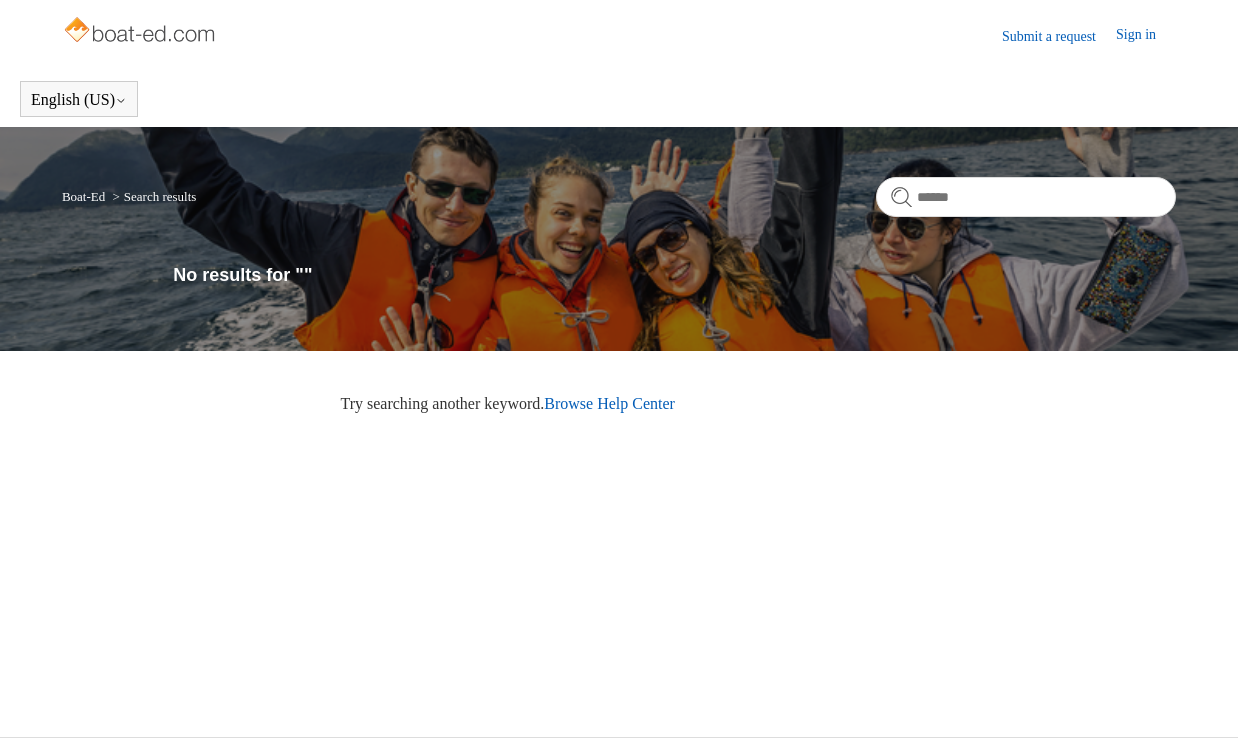 scroll, scrollTop: 0, scrollLeft: 0, axis: both 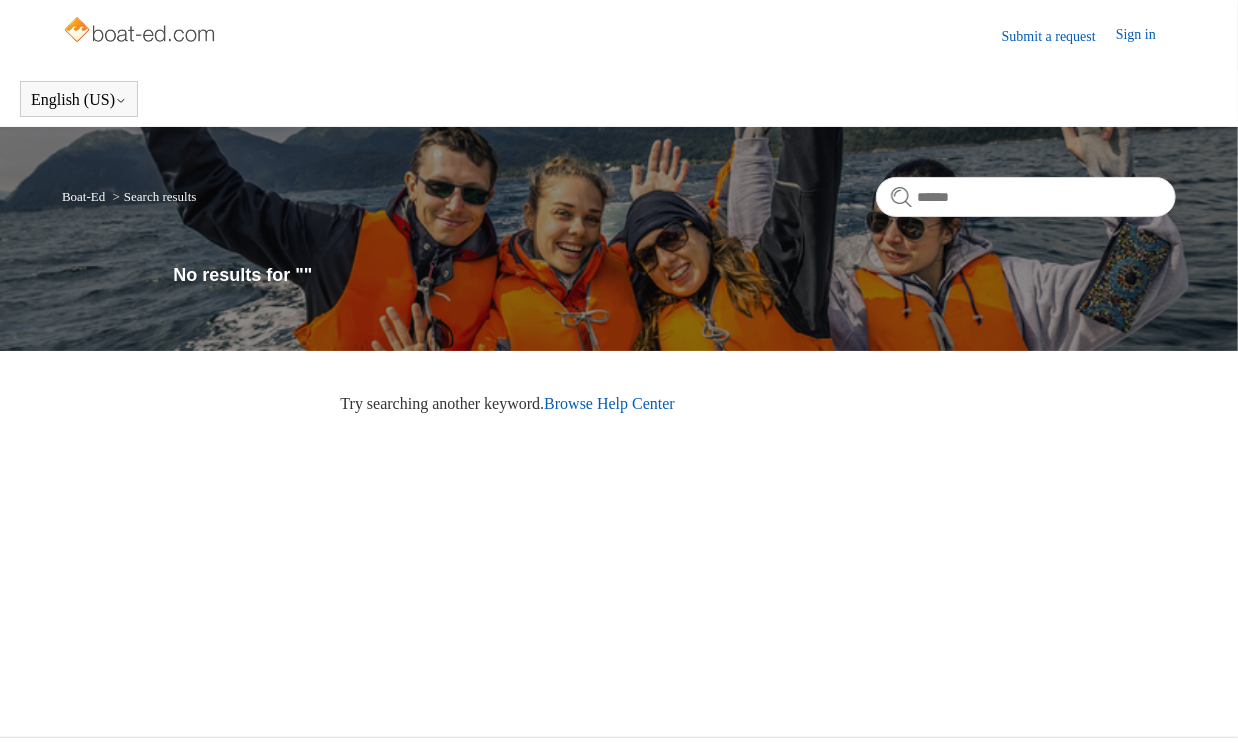 click on "Boat-Ed
Search results" at bounding box center (619, 204) 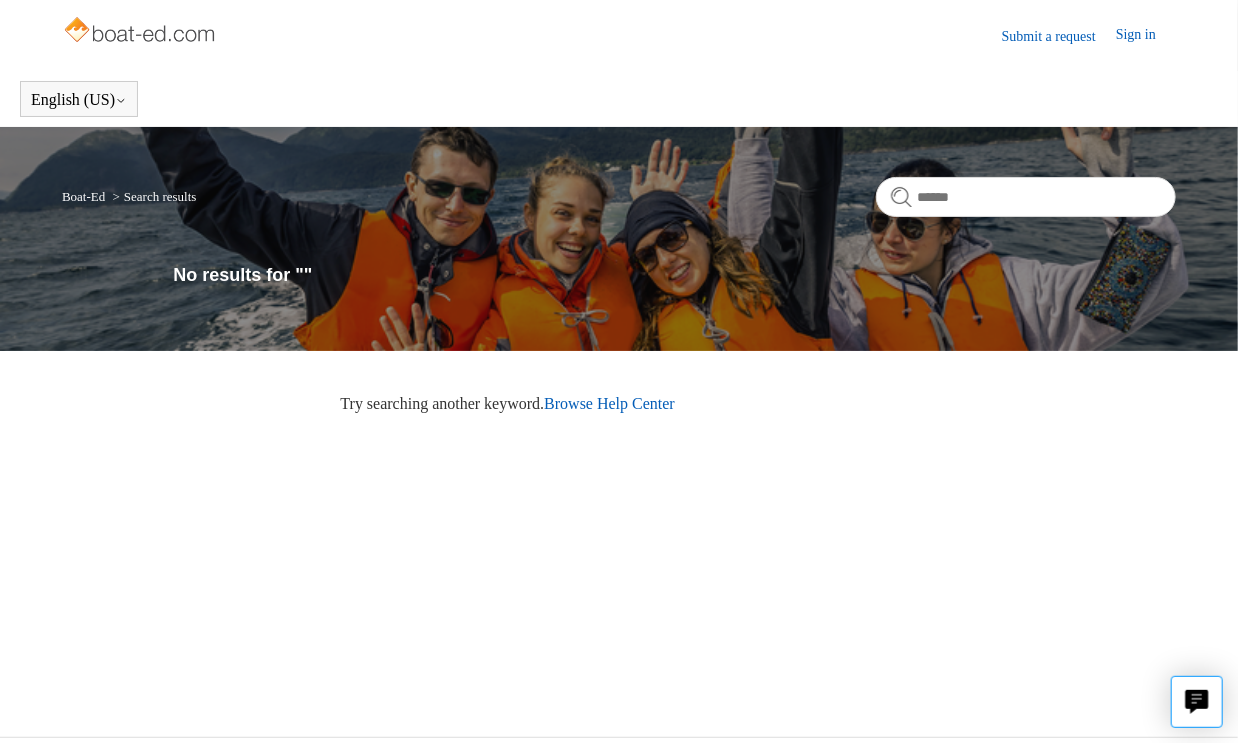 click on "Browse Help Center" at bounding box center [609, 403] 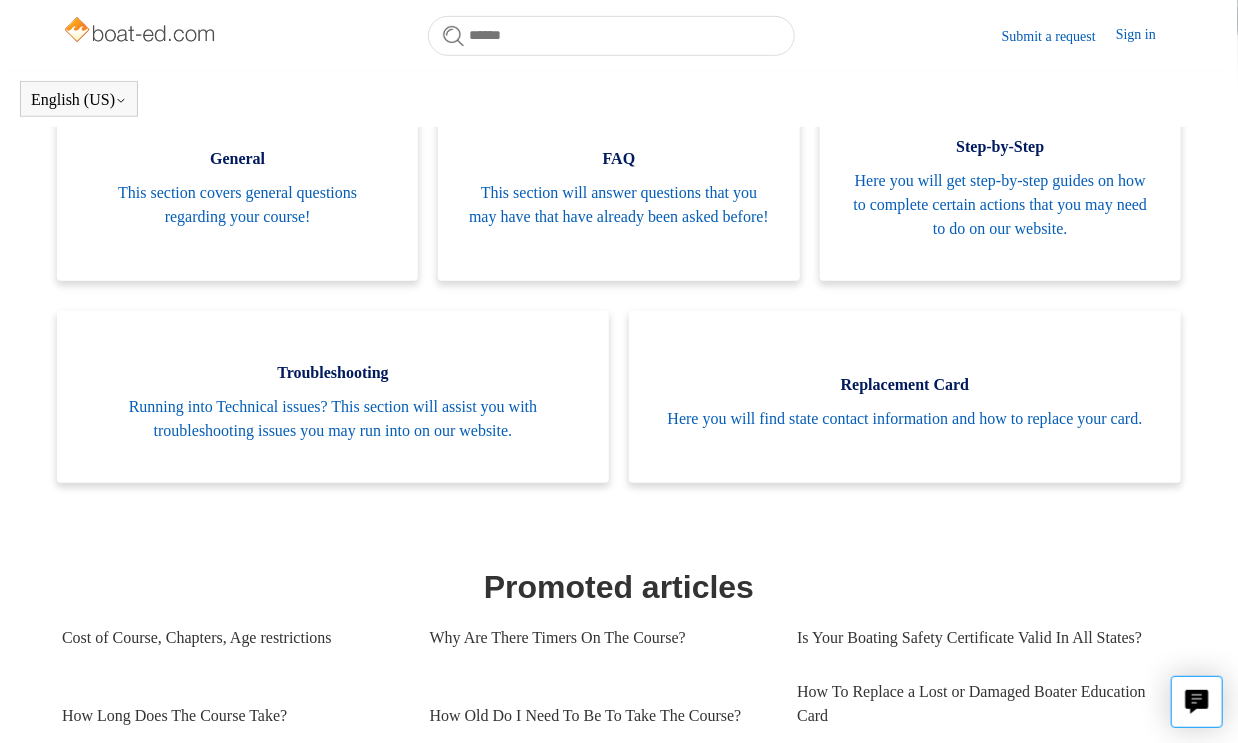 scroll, scrollTop: 444, scrollLeft: 0, axis: vertical 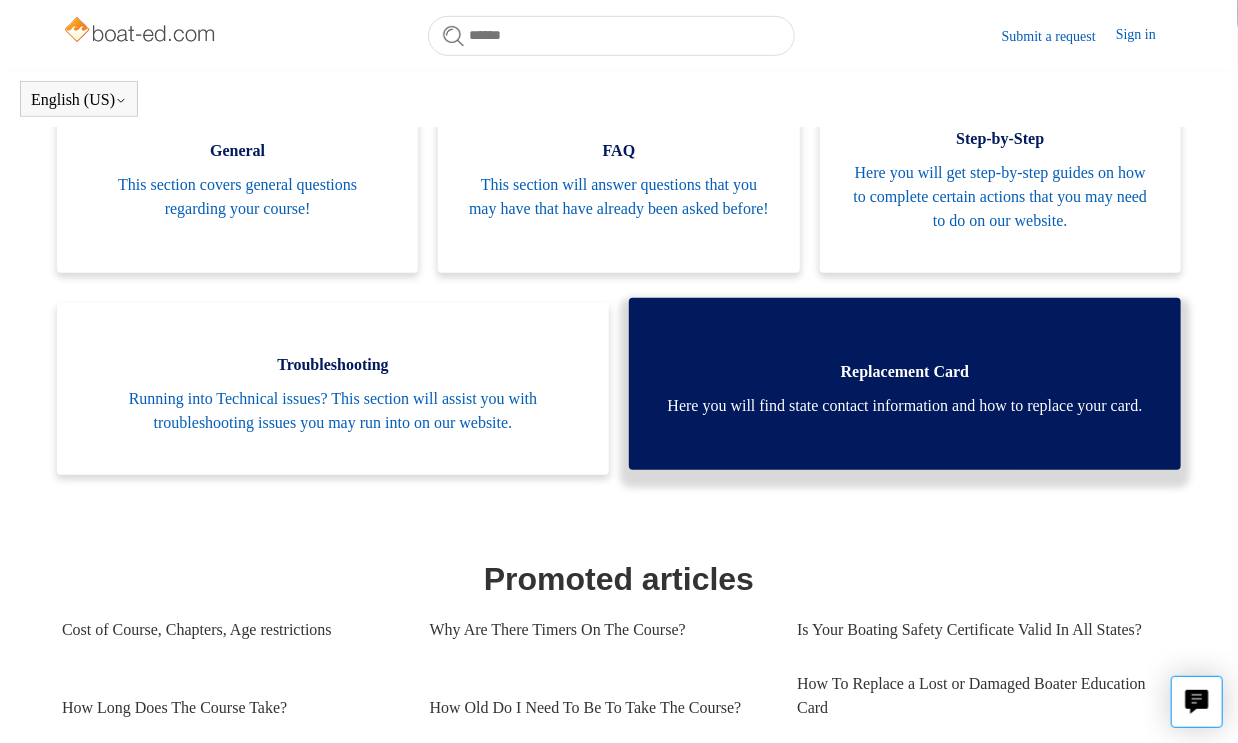click on "Replacement Card
Here you will find state contact information and how to replace your card." at bounding box center (905, 384) 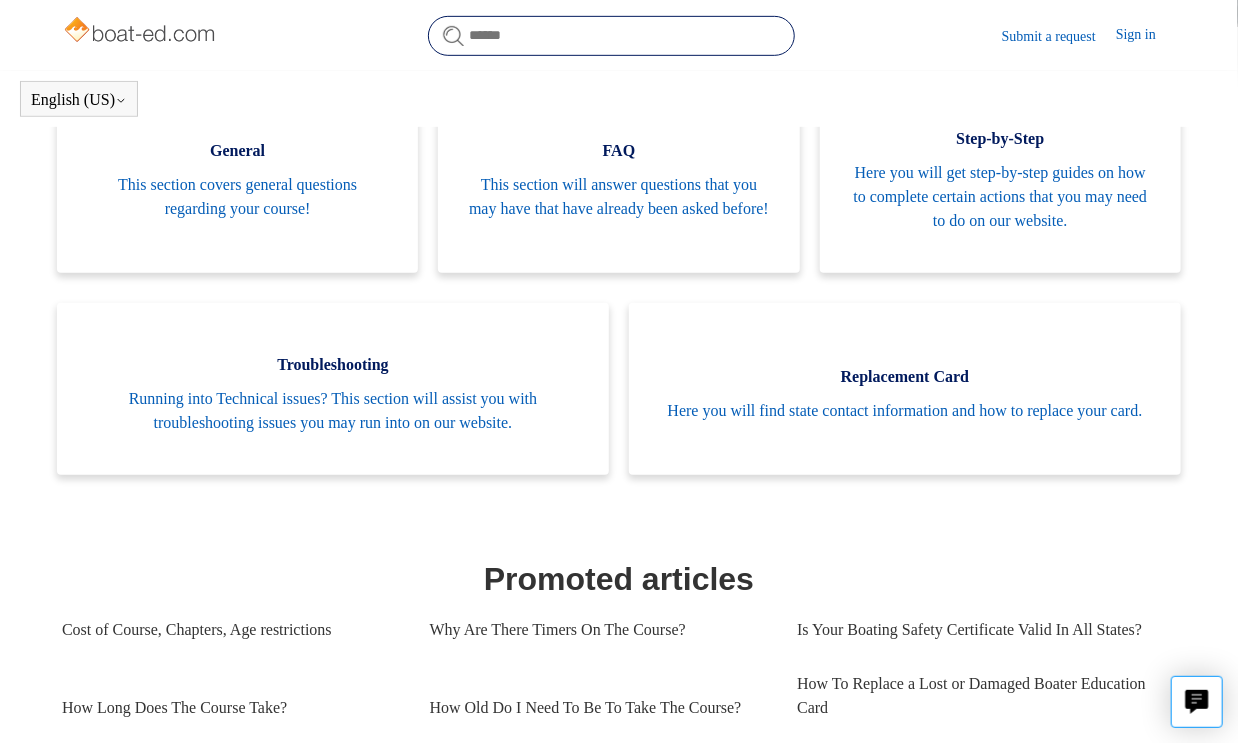 click at bounding box center [611, 36] 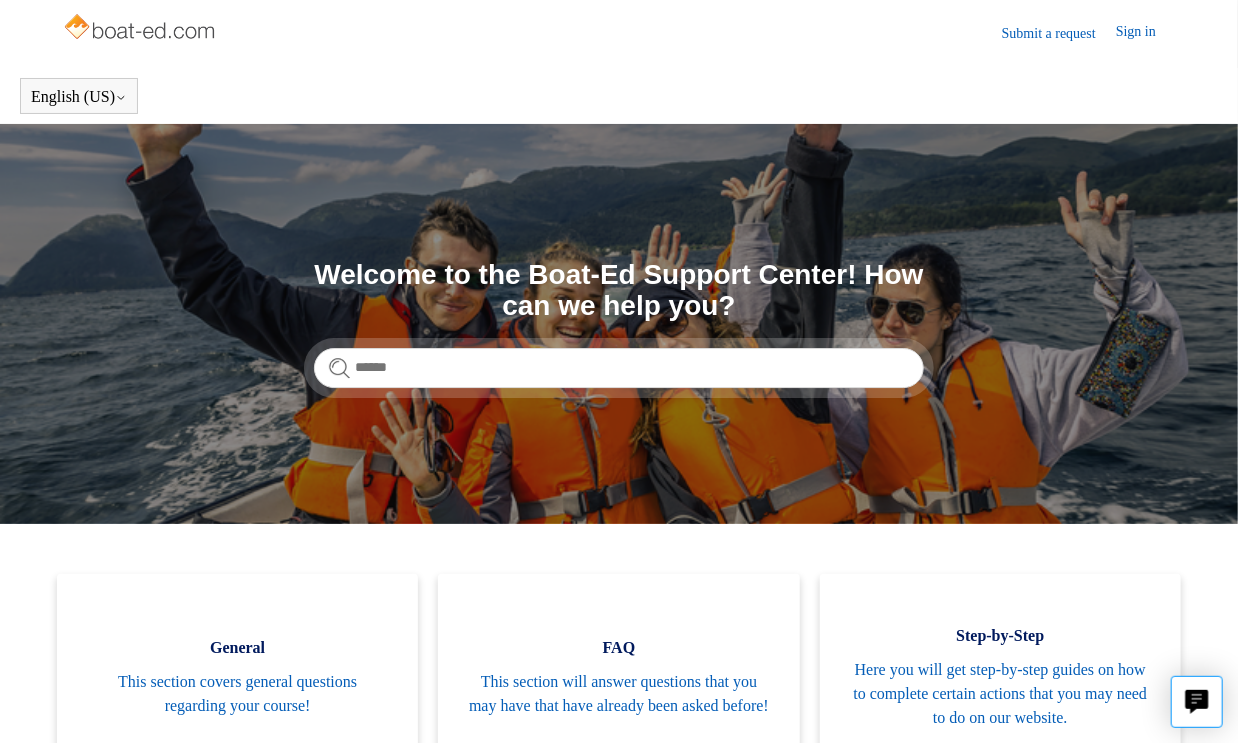 scroll, scrollTop: 0, scrollLeft: 0, axis: both 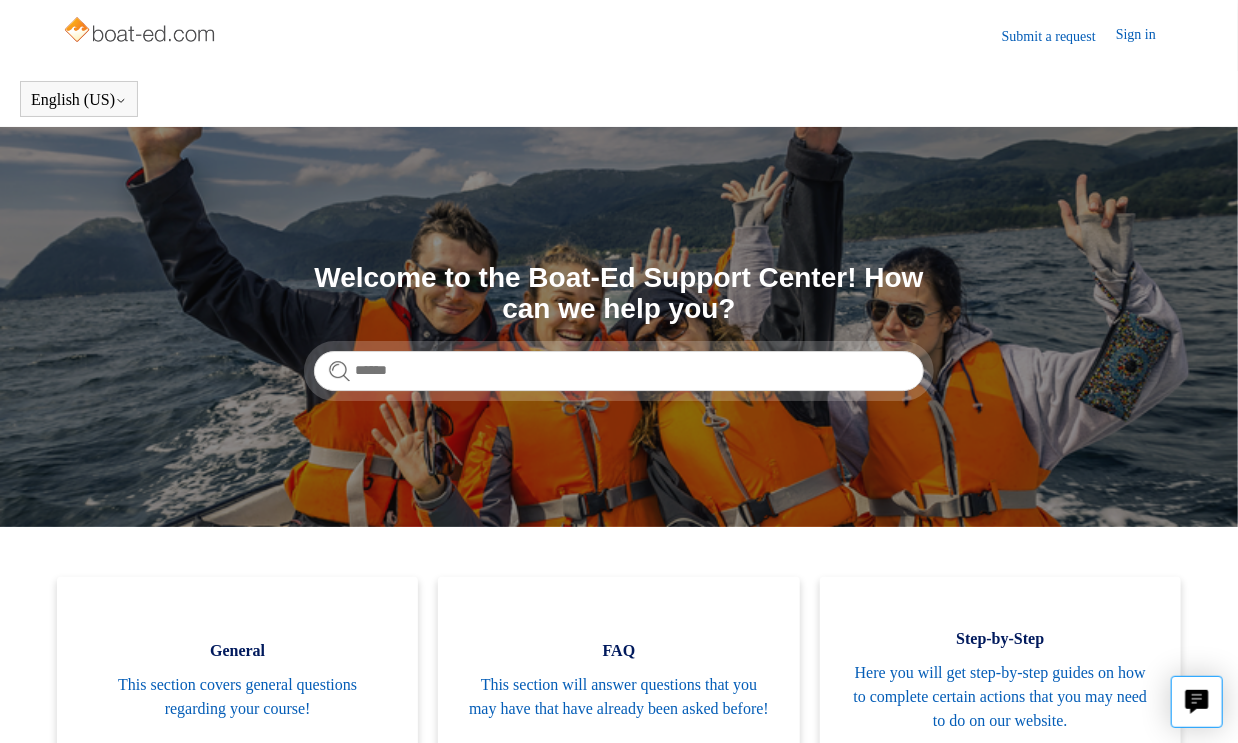click on "English (US)
Español
Français" at bounding box center (619, 99) 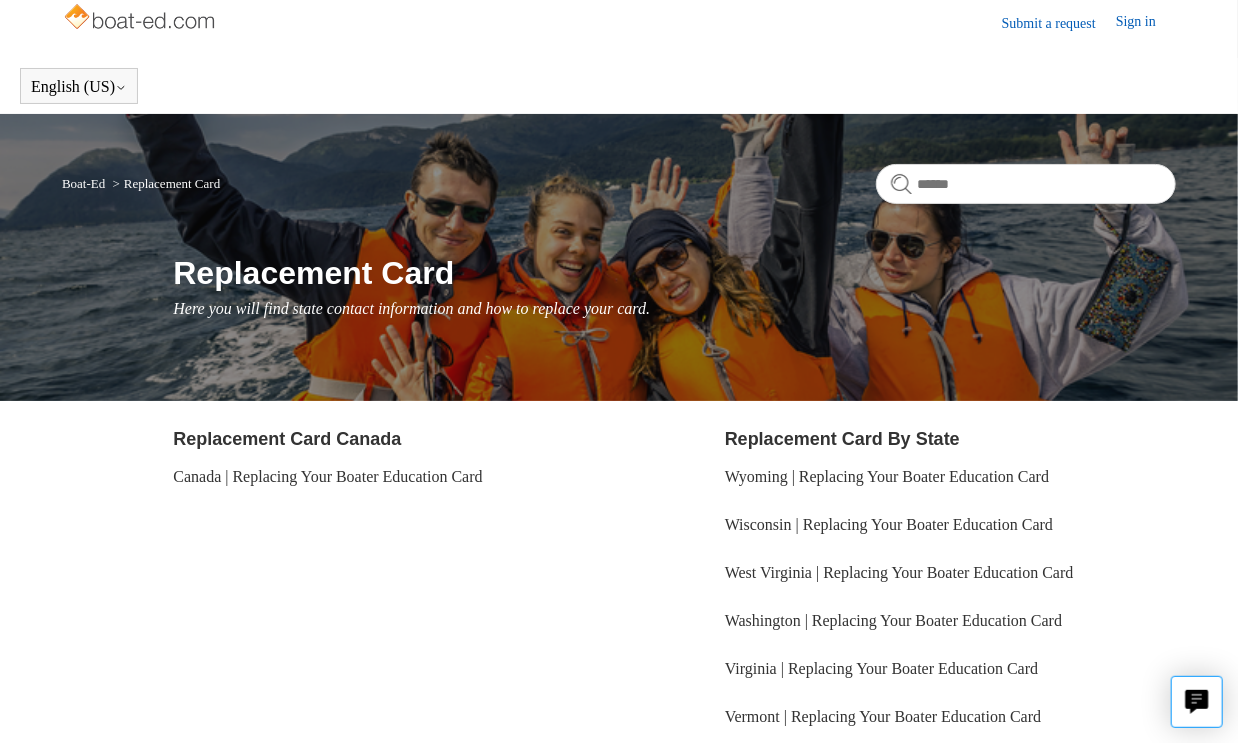scroll, scrollTop: 0, scrollLeft: 0, axis: both 